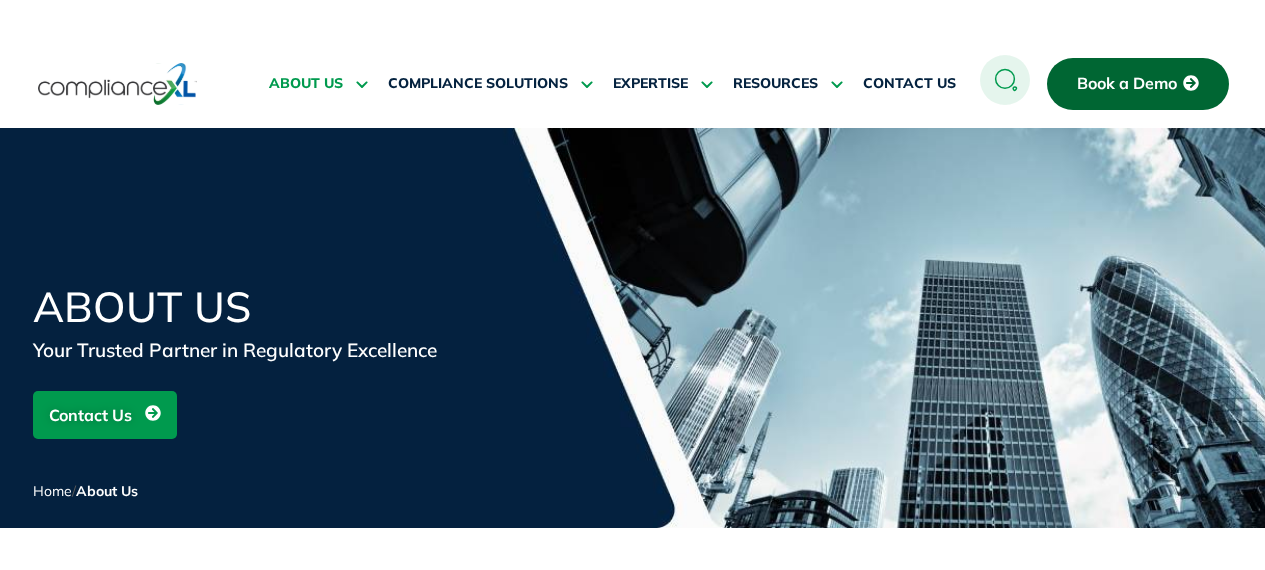 scroll, scrollTop: 300, scrollLeft: 0, axis: vertical 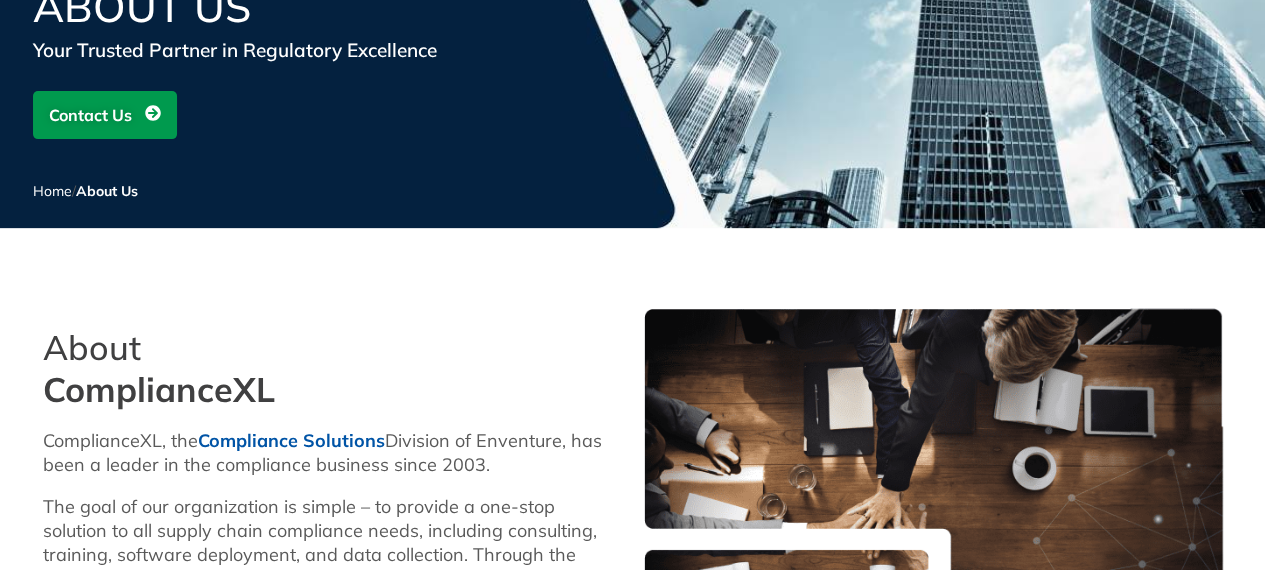 click on "About
ComplianceXL
ComplianceXL, the  Compliance Solutions  Division of Enventure, has been a leader in the compliance business since 2003.
The goal of our organization is simple – to provide a one-stop solution to all supply chain compliance needs, including consulting, training, software deployment, and data collection. Through the implementation of a transparent and well-structured compliance program, we enable our clients and all their key internal and external stakeholders to follow an integrated process to meet their obligations.
We provide ongoing support services beyond initial implementations, whether for partial support or for full  compliance management" at bounding box center (333, 533) 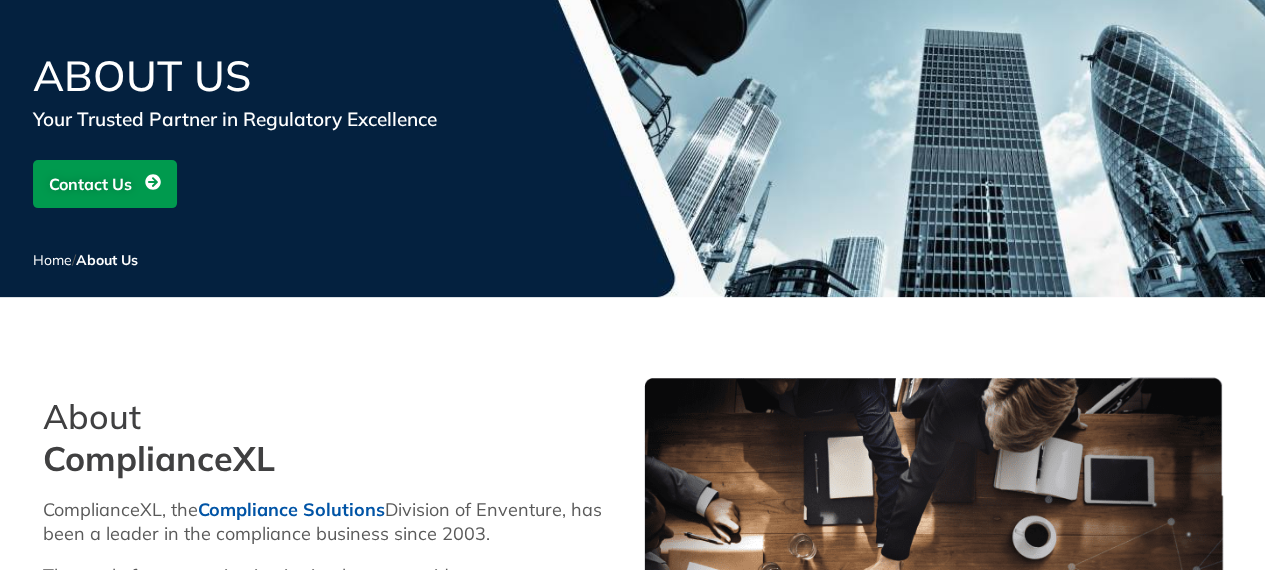 scroll, scrollTop: 200, scrollLeft: 0, axis: vertical 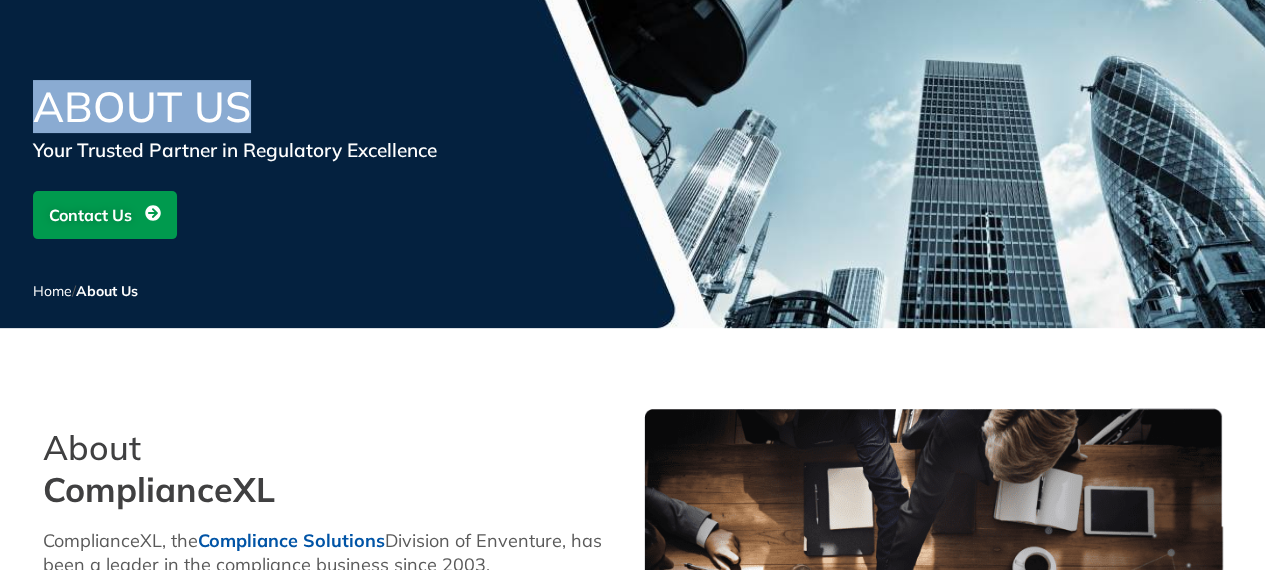 drag, startPoint x: 270, startPoint y: 121, endPoint x: 34, endPoint y: 121, distance: 236 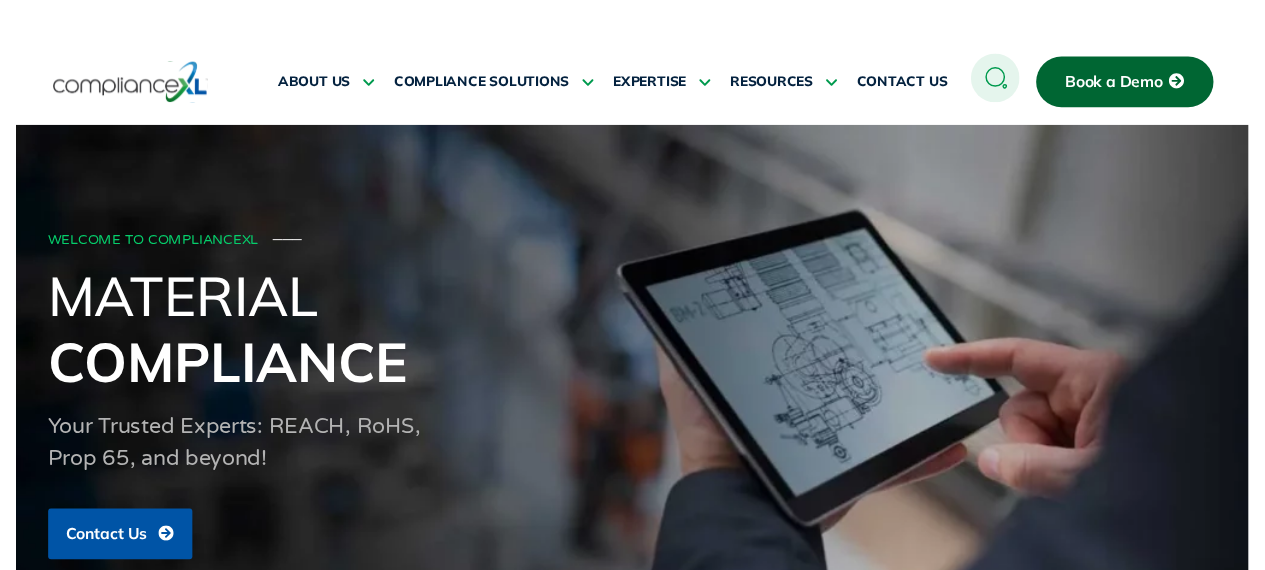 scroll, scrollTop: 0, scrollLeft: 0, axis: both 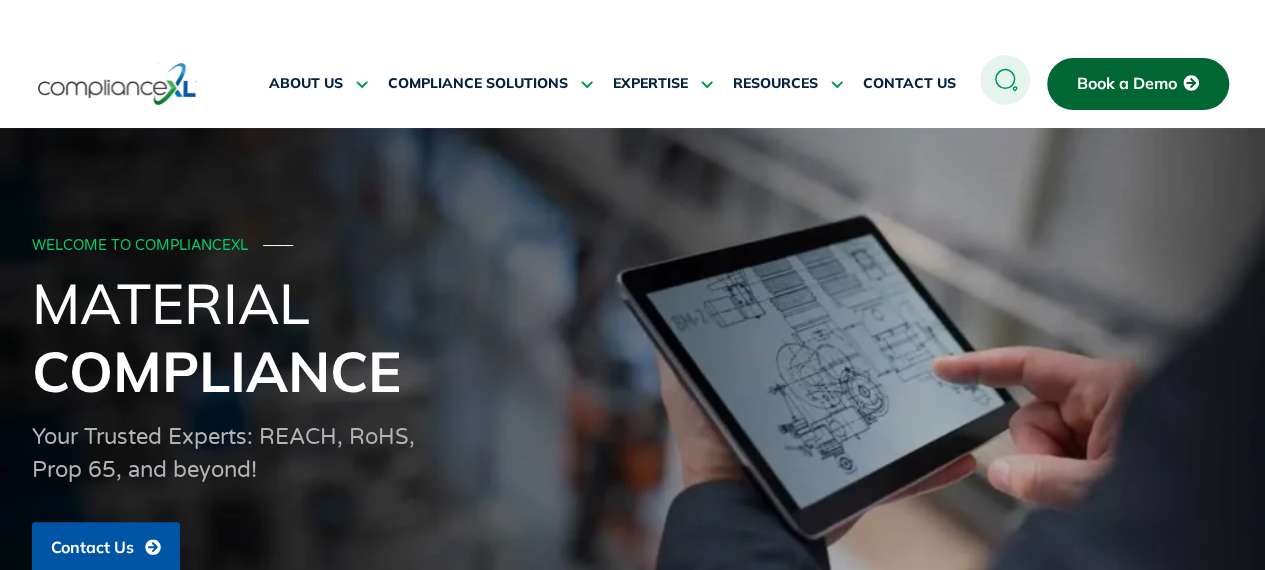 click on "WELCOME TO COMPLIANCEXL  ───
Material  Compliance
Your Trusted Experts: REACH, RoHS, Prop 65, and beyond!
Contact Us" at bounding box center (632, 403) 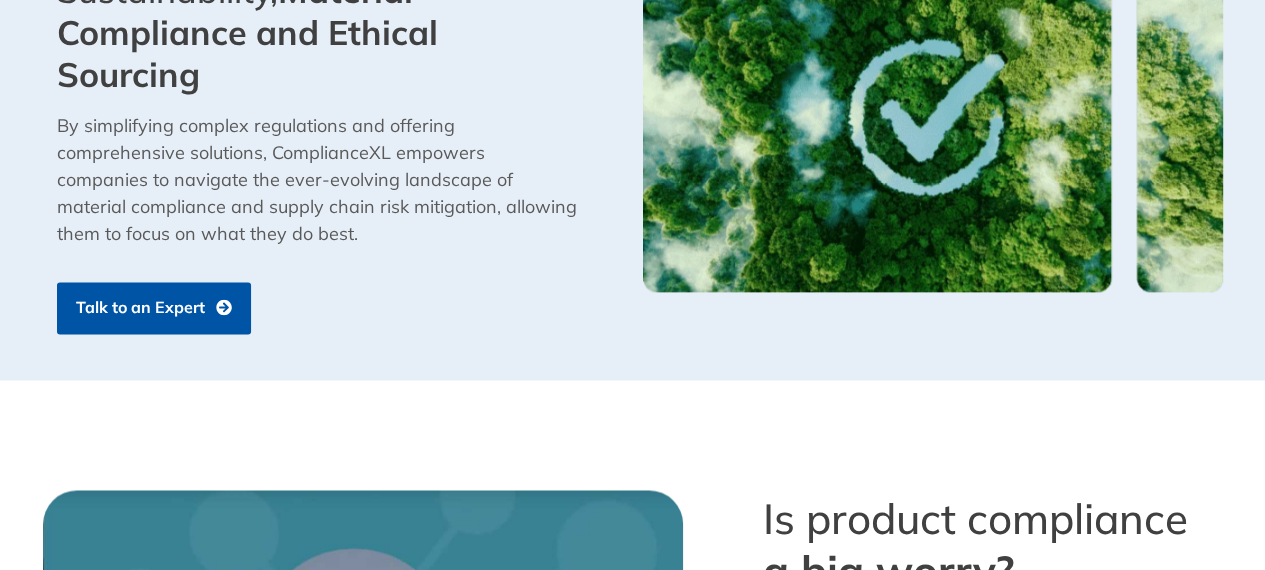 scroll, scrollTop: 1300, scrollLeft: 0, axis: vertical 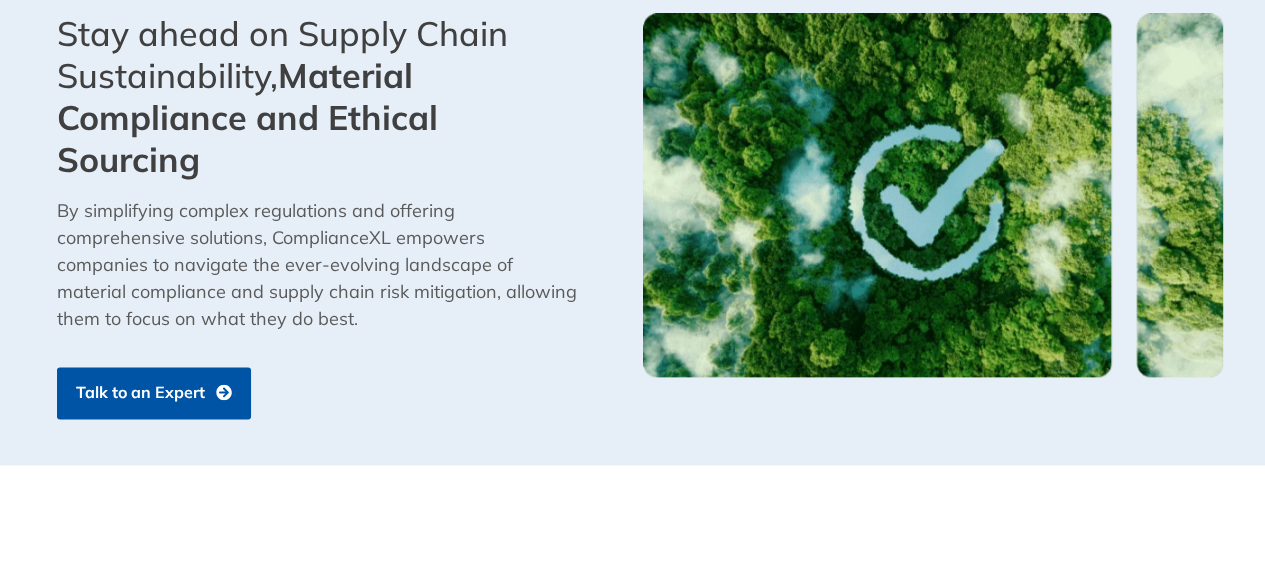 click on "Talk to an Expert" at bounding box center [140, 393] 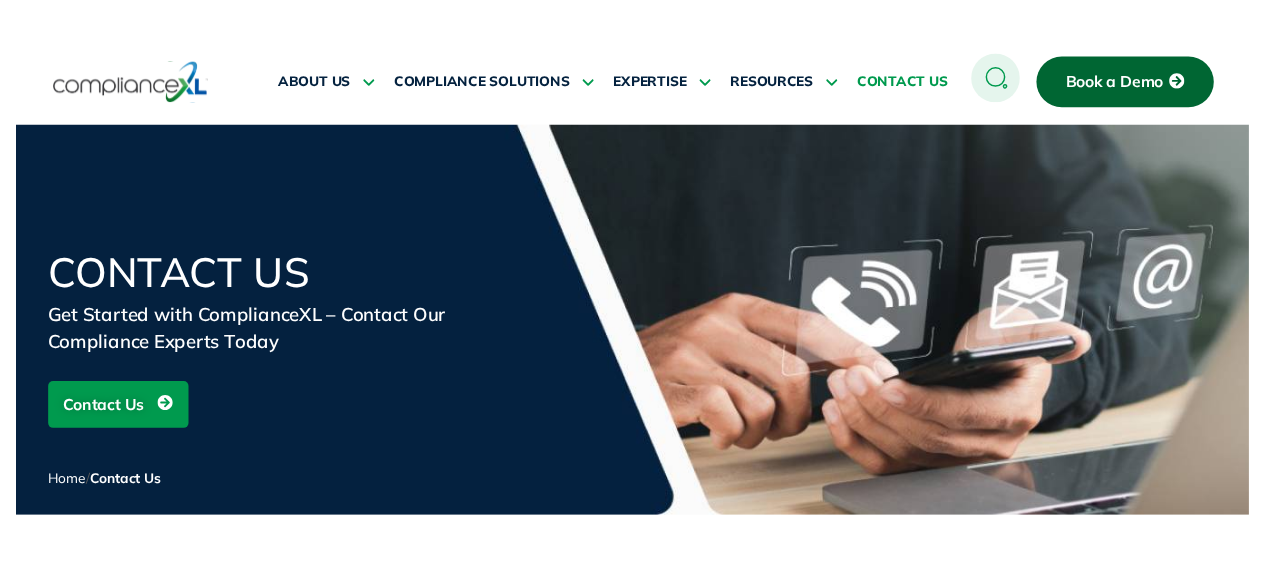 scroll, scrollTop: 354, scrollLeft: 0, axis: vertical 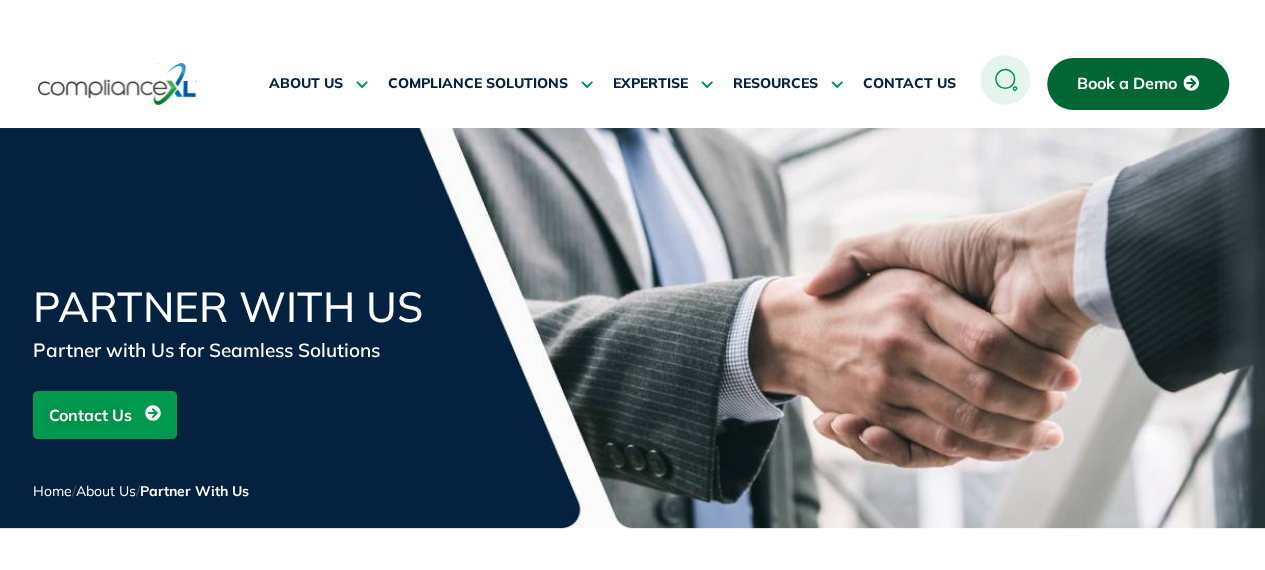 click on "ABOUT US
Executive Team Meet Our Executive Team Leading the Way  Leadership Insight
Partner With Us Streamline collaboration and success    Explore opportunities
News Keep up-to-date with the latest company news Get the latest updates
COMPLIANCE SOLUTIONS
Managed Compliance Integrated way to address the risks of compliance
Training & Support Provide your team with an armoury of compliance knowledge
Compliance Reporting On-demand reports generation helps you track update easily
Compliance Consulting Gap analysis and compliance strategy development
PPAP AND FAI Support
Procurement Services" at bounding box center [632, 77] 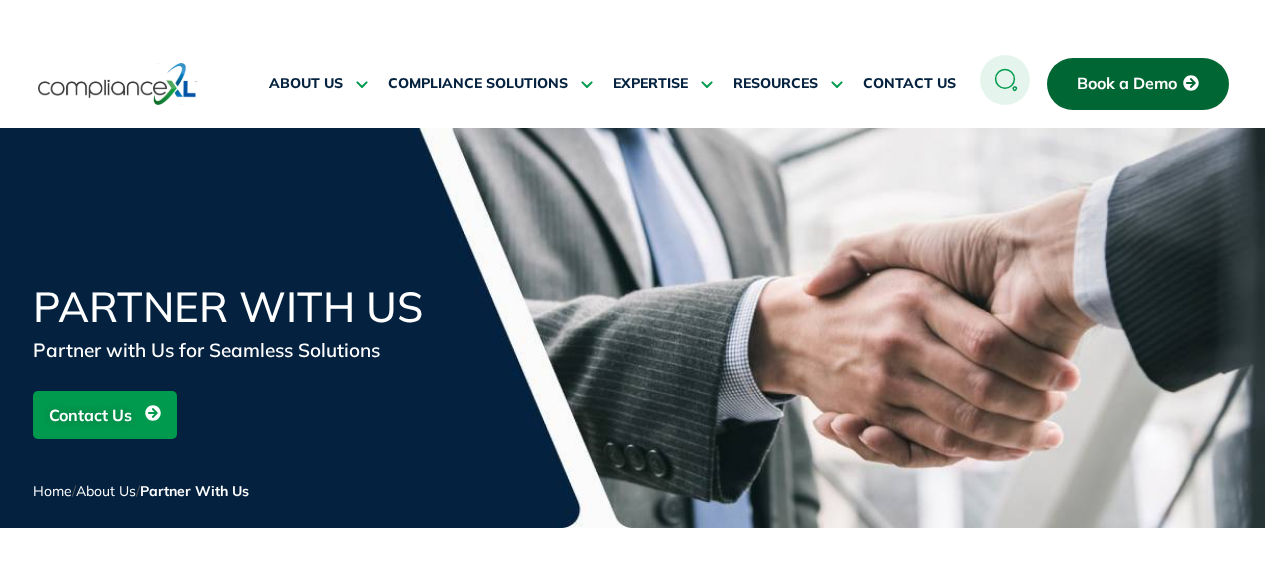 scroll, scrollTop: 0, scrollLeft: 0, axis: both 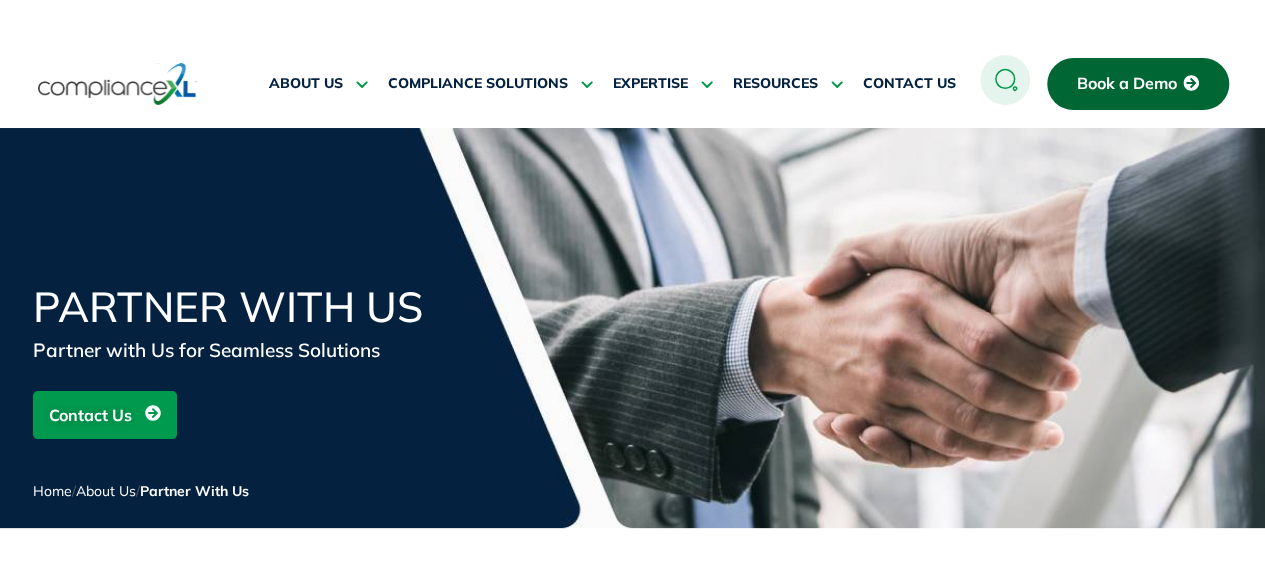 click on "ABOUT US
Executive Team Meet Our Executive Team Leading the Way  Leadership Insight
Partner With Us Streamline collaboration and success    Explore opportunities
News Keep up-to-date with the latest company news Get the latest updates
COMPLIANCE SOLUTIONS
Managed Compliance Integrated way to address the risks of compliance
Training & Support Provide your team with an armoury of compliance knowledge
Compliance Reporting On-demand reports generation helps you track update easily
Compliance Consulting Gap analysis and compliance strategy development
PPAP AND FAI Support
Procurement Services" at bounding box center [632, 77] 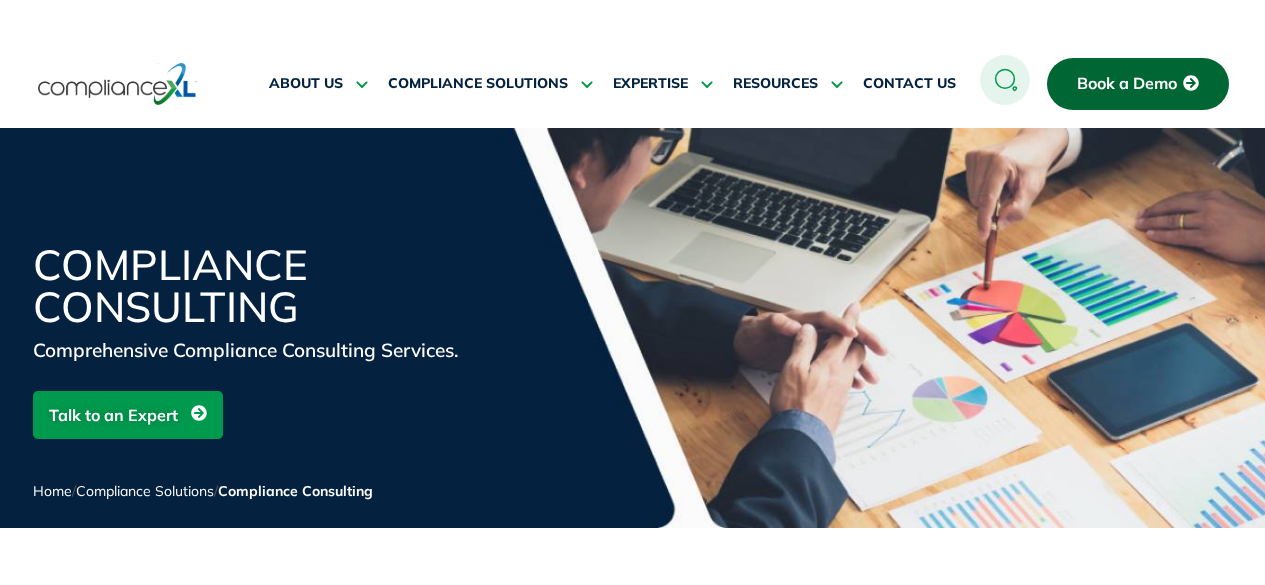 scroll, scrollTop: 0, scrollLeft: 0, axis: both 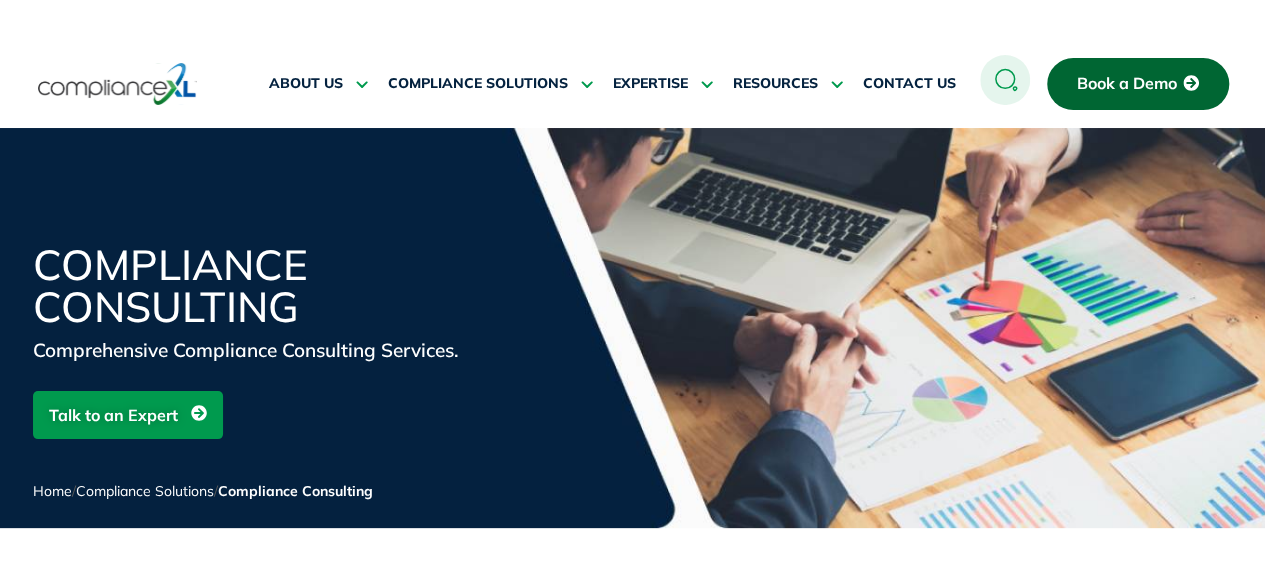 click on "ABOUT US
Executive Team Meet Our Executive Team Leading the Way  Leadership Insight
Partner With Us Streamline collaboration and success    Explore opportunities
News Keep up-to-date with the latest company news Get the latest updates
COMPLIANCE SOLUTIONS
Managed Compliance Integrated way to address the risks of compliance
Training & Support Provide your team with an armoury of compliance knowledge
Compliance Reporting On-demand reports generation helps you track update easily
Compliance Consulting Gap analysis and compliance strategy development
PPAP AND FAI Support
Procurement Services" at bounding box center (632, 77) 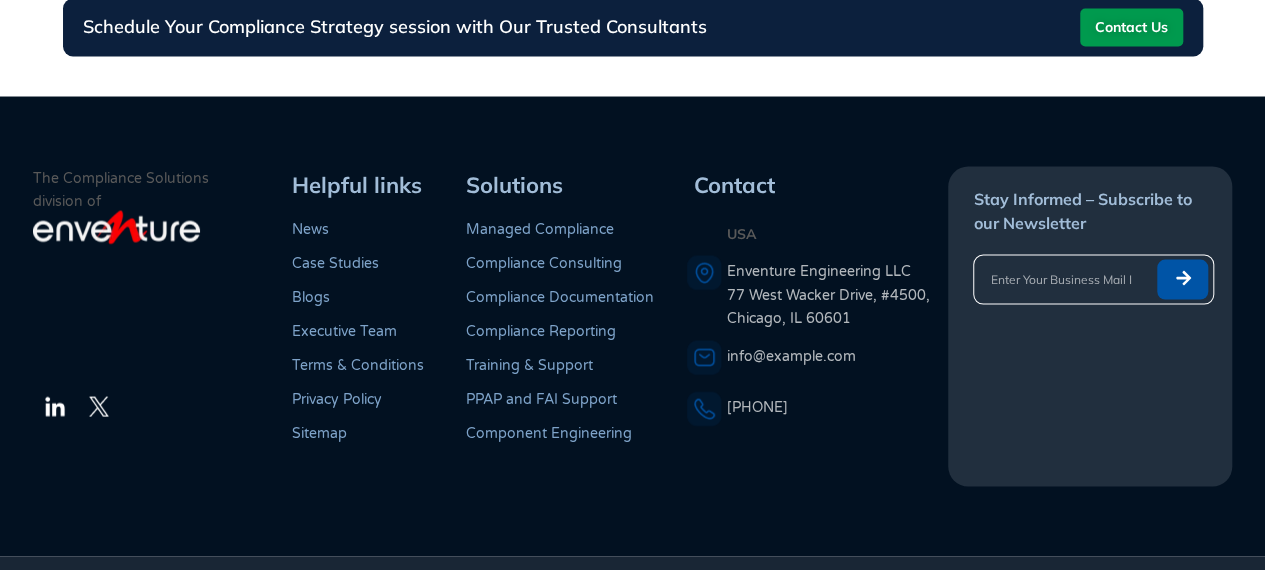scroll, scrollTop: 1903, scrollLeft: 0, axis: vertical 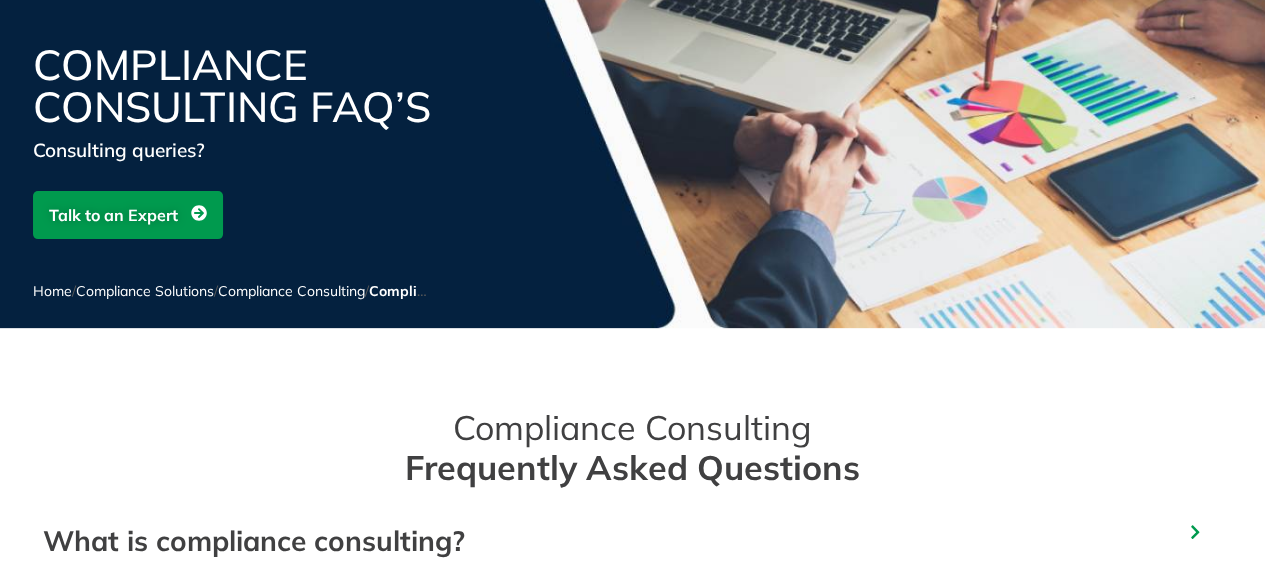 drag, startPoint x: 1034, startPoint y: 462, endPoint x: 1027, endPoint y: 443, distance: 20.248457 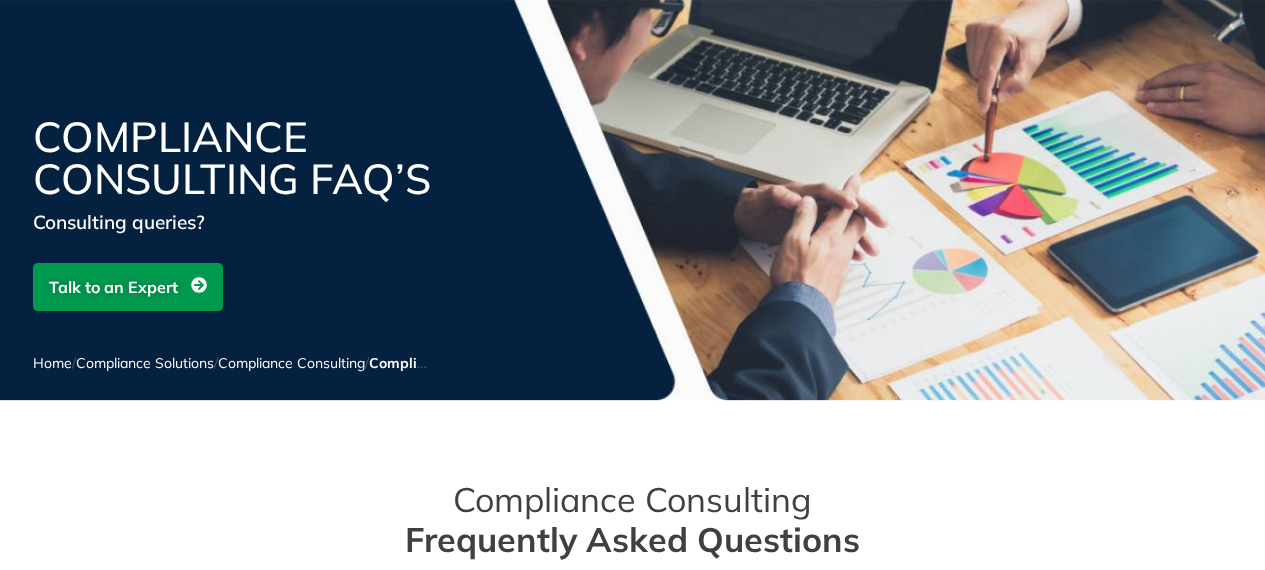 scroll, scrollTop: 0, scrollLeft: 0, axis: both 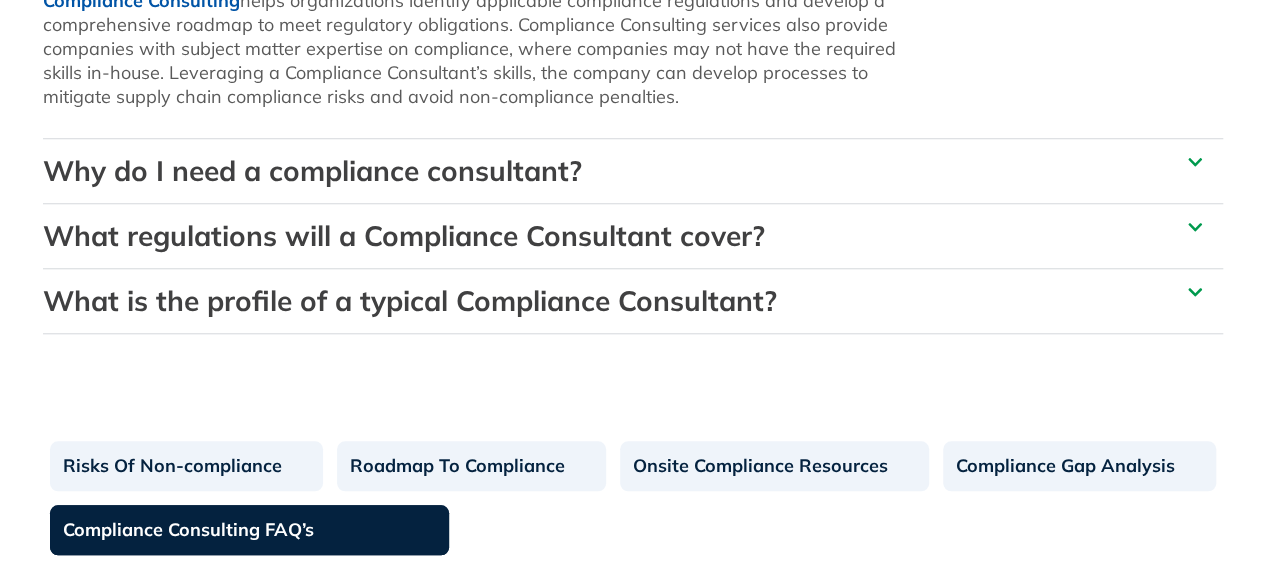 click on "Why do I need a compliance consultant?" at bounding box center (312, 170) 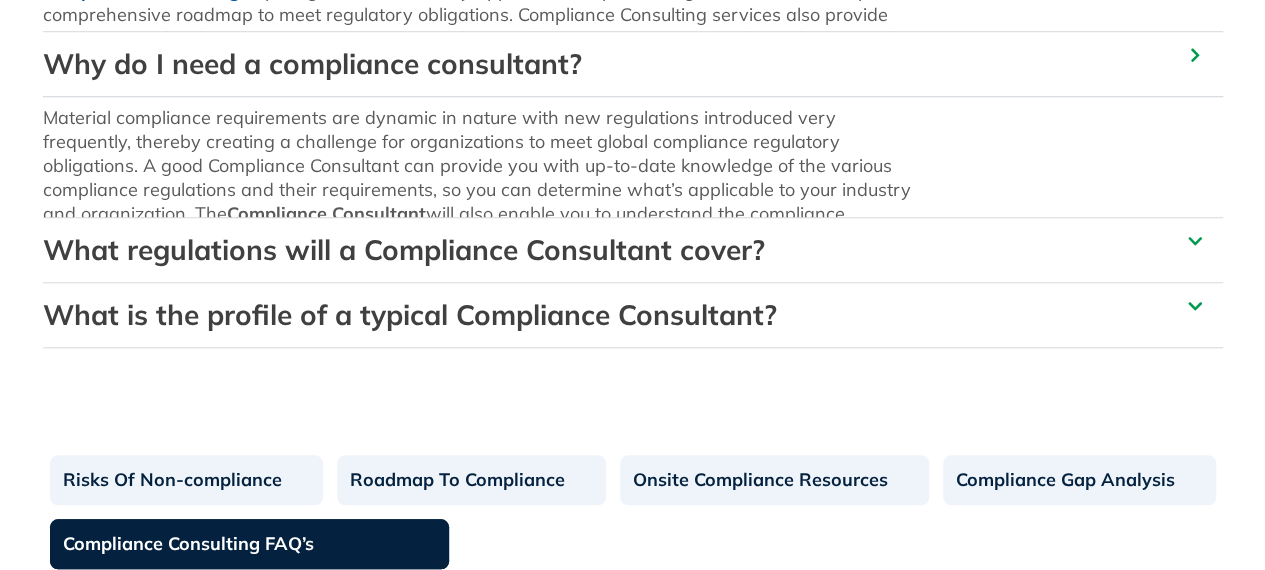 scroll, scrollTop: 778, scrollLeft: 0, axis: vertical 